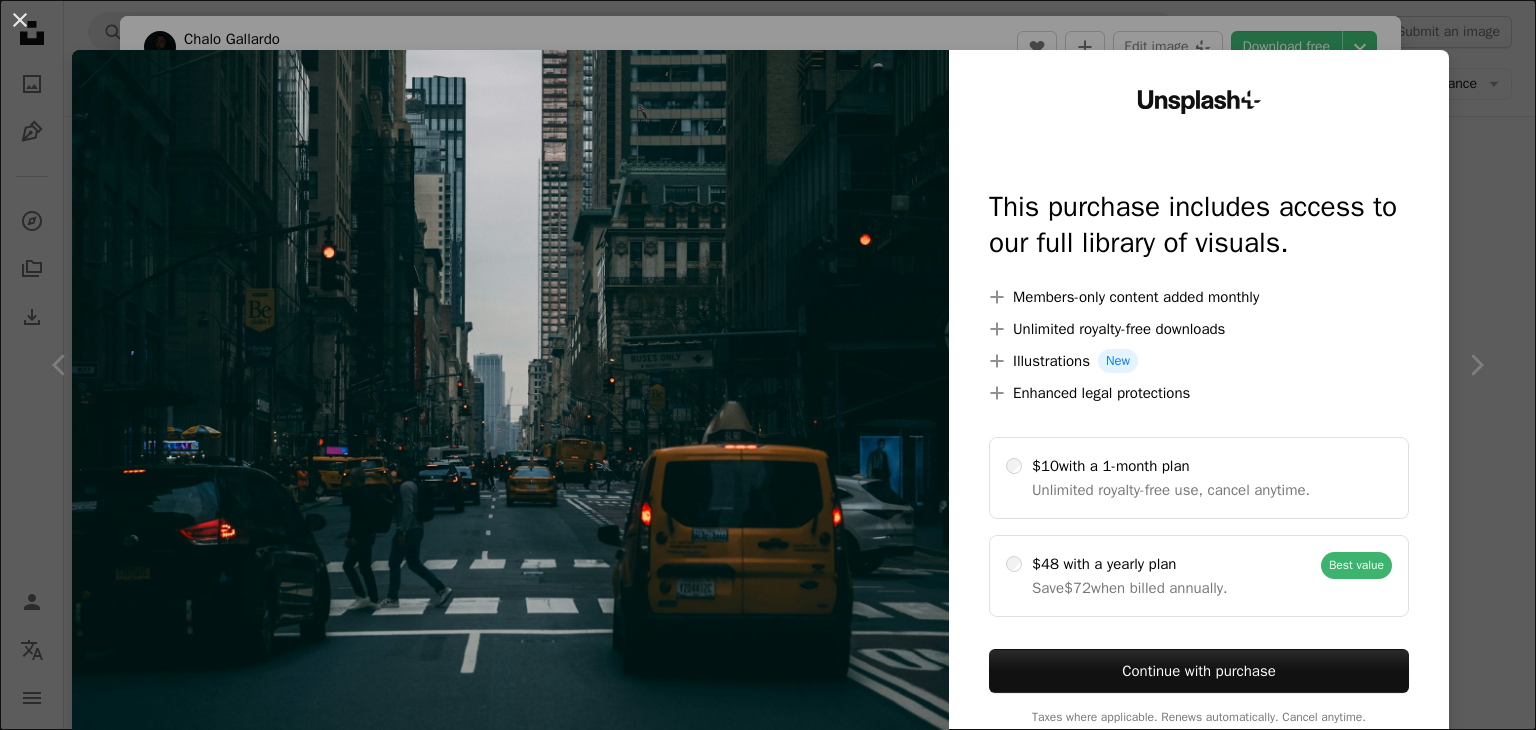 scroll, scrollTop: 700, scrollLeft: 0, axis: vertical 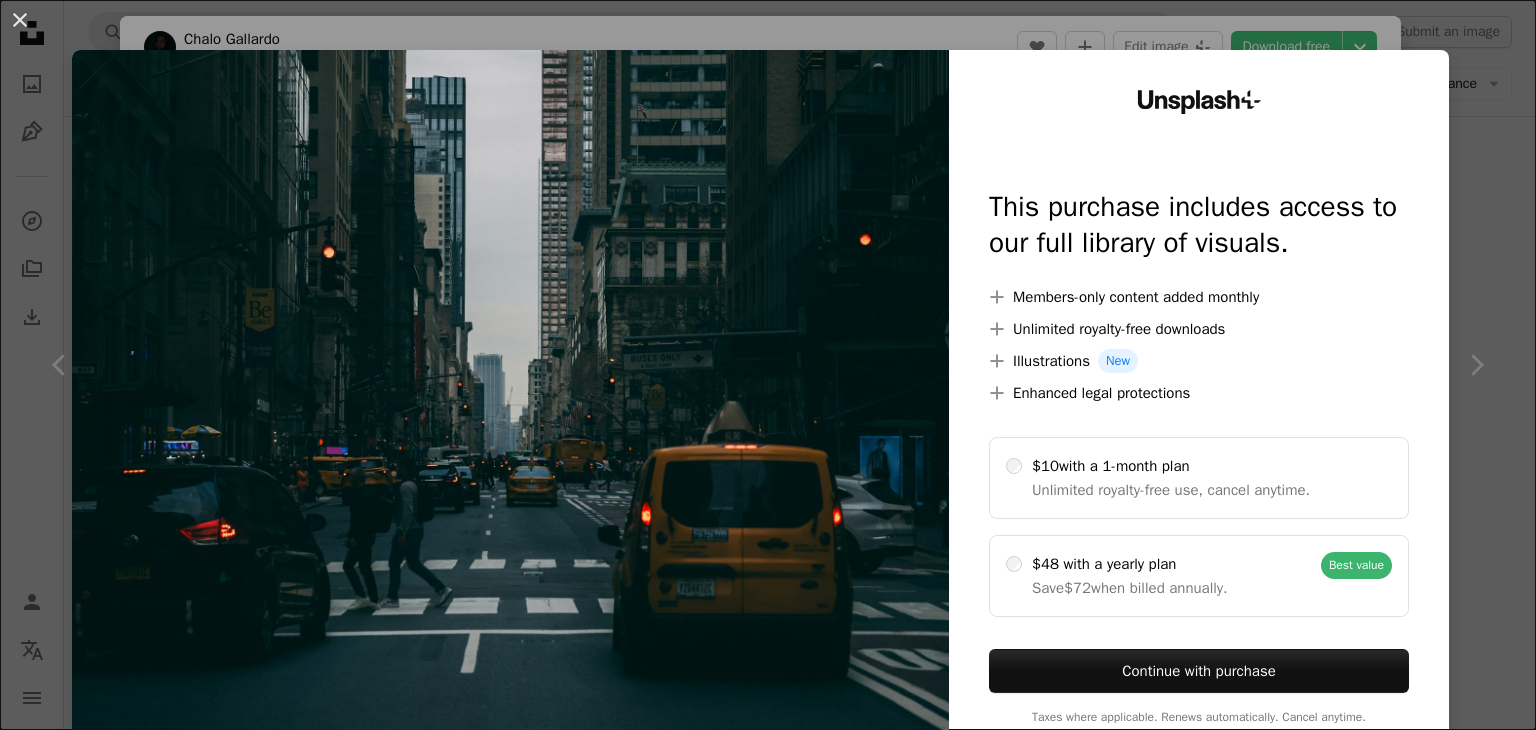 click at bounding box center (510, 407) 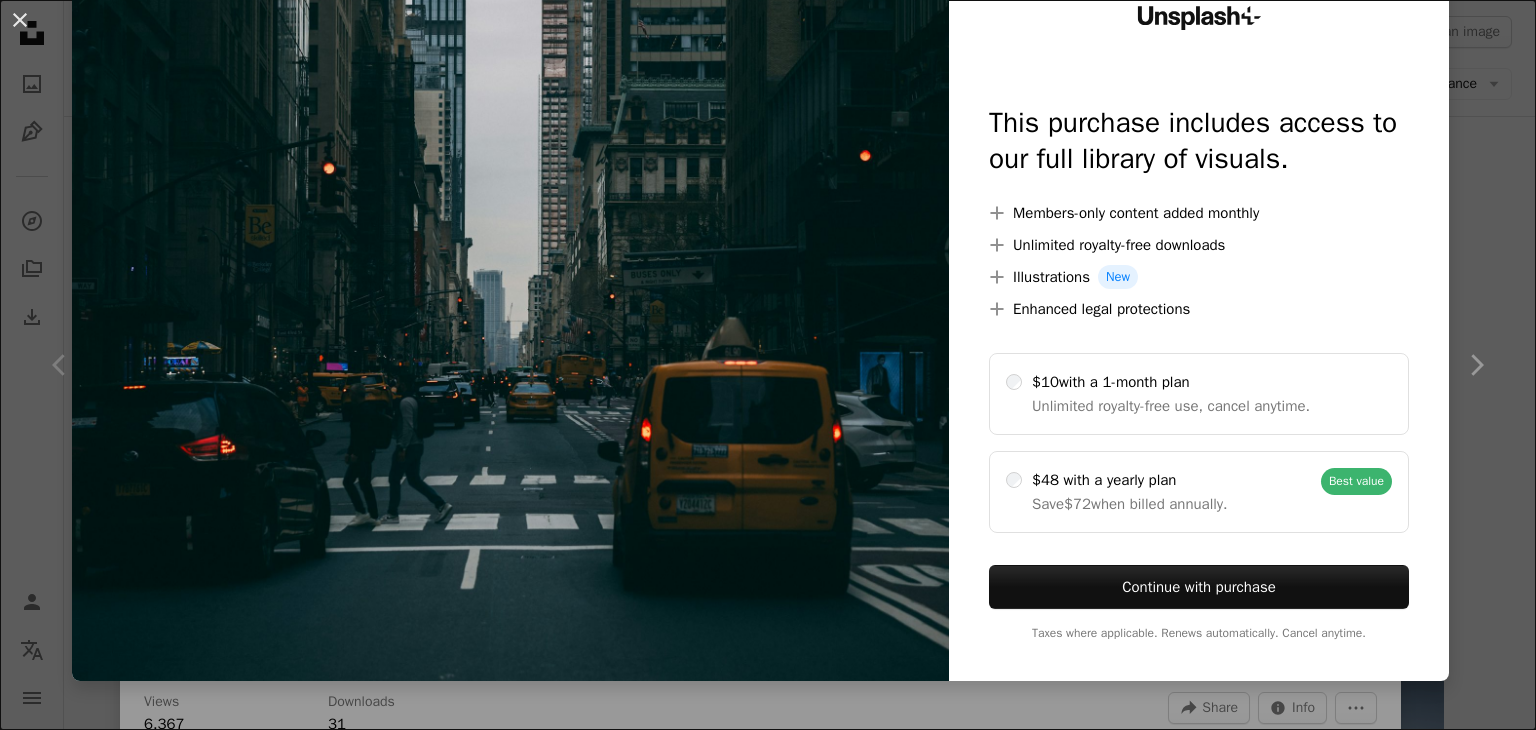 drag, startPoint x: 1460, startPoint y: 369, endPoint x: 1420, endPoint y: 369, distance: 40 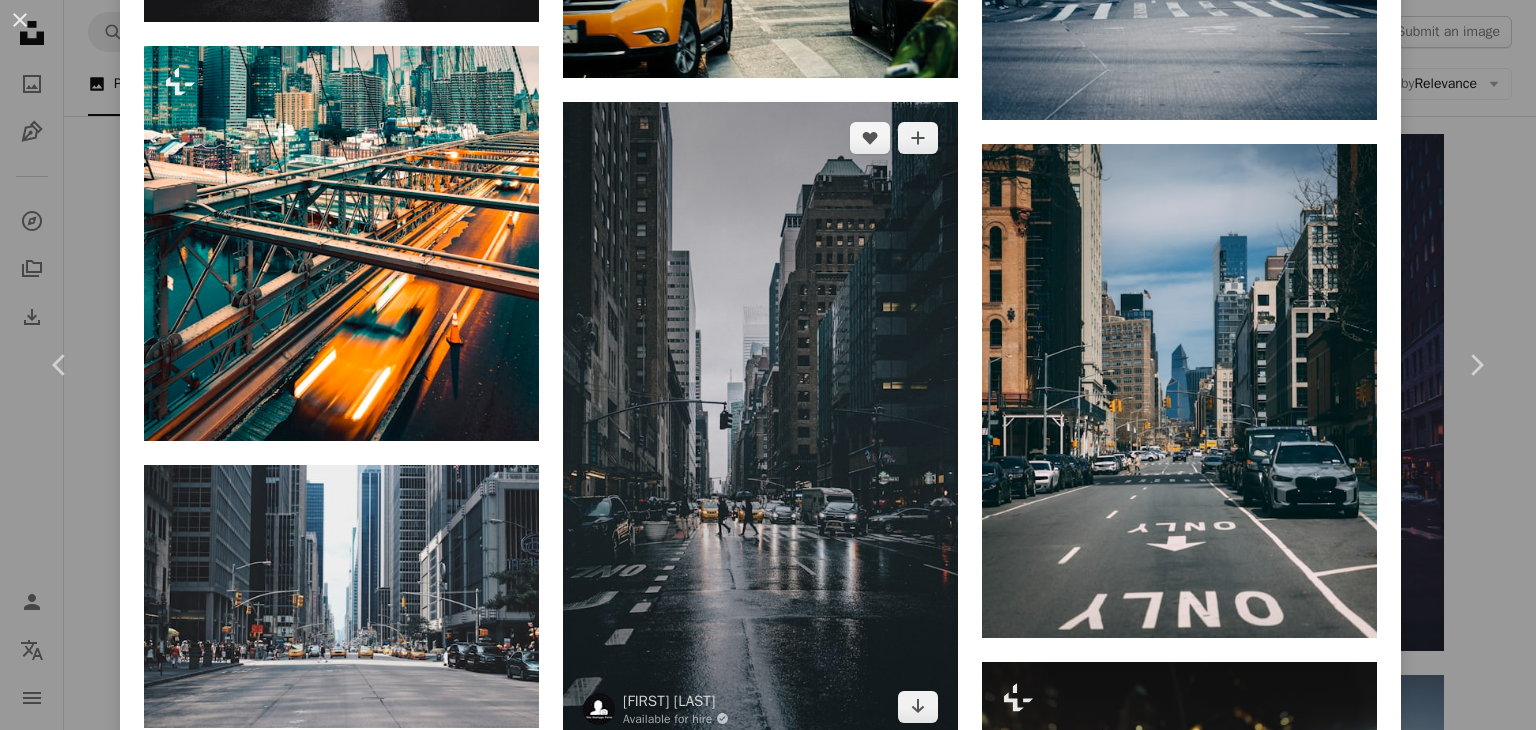 scroll, scrollTop: 2600, scrollLeft: 0, axis: vertical 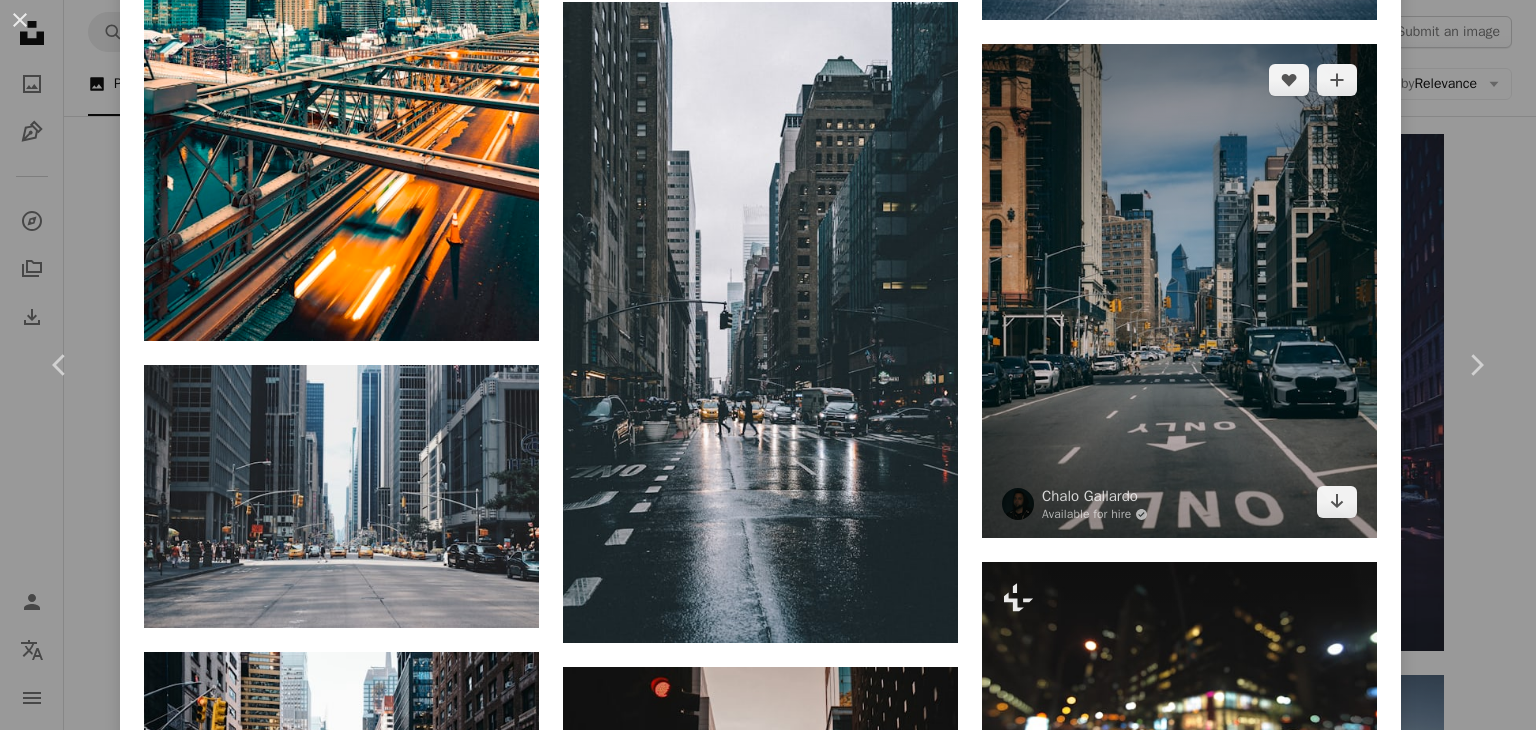 click at bounding box center [1179, 291] 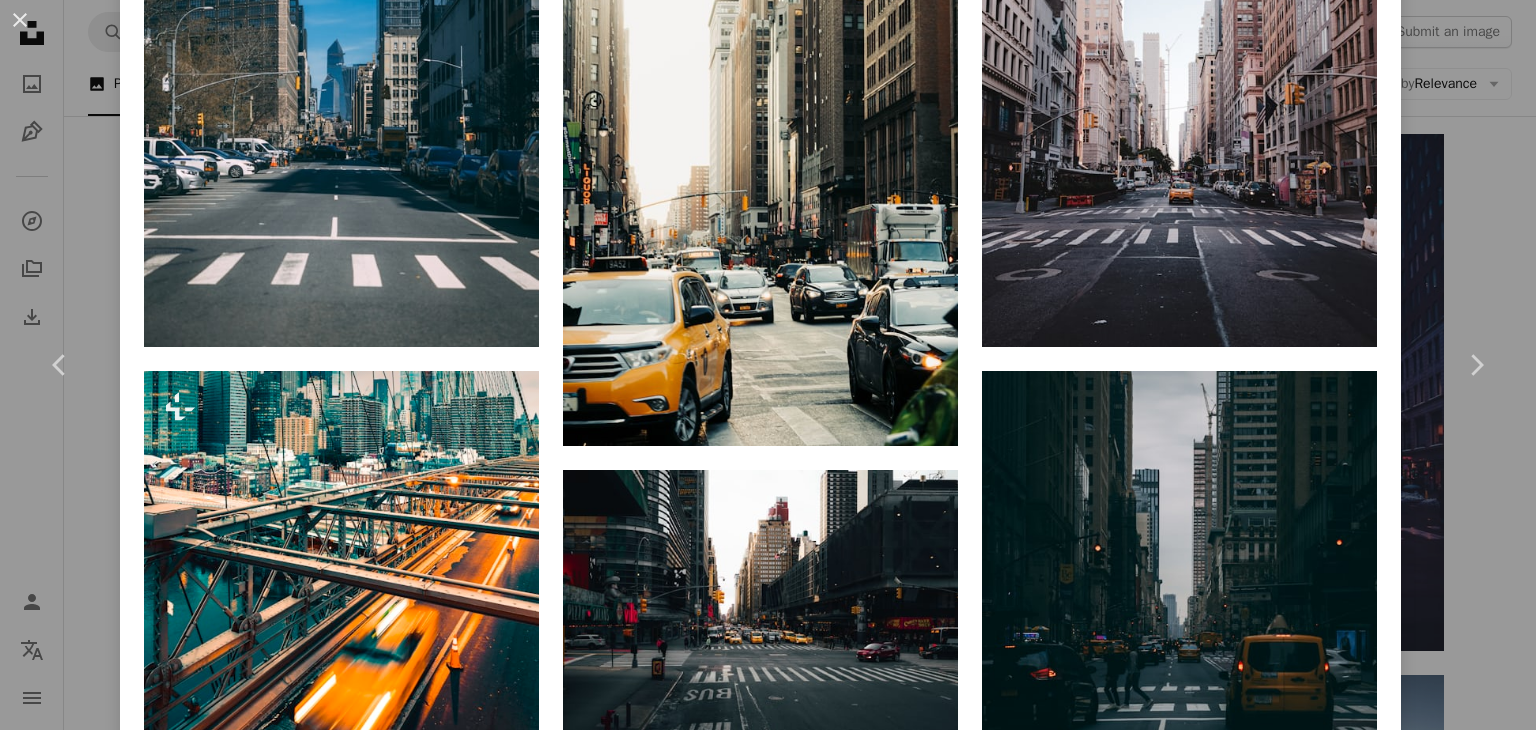 scroll, scrollTop: 1600, scrollLeft: 0, axis: vertical 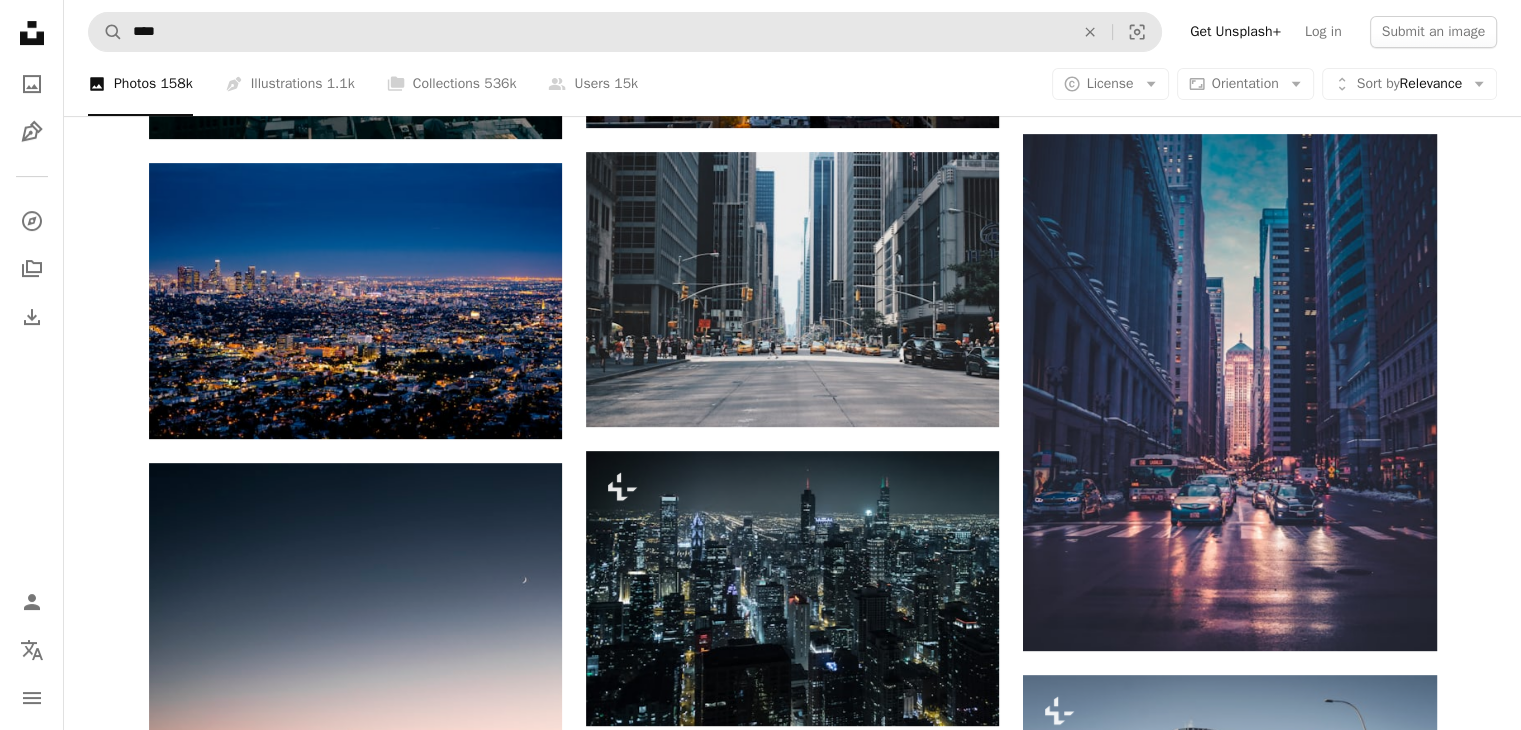 drag, startPoint x: 357, startPoint y: 65, endPoint x: 319, endPoint y: 45, distance: 42.941822 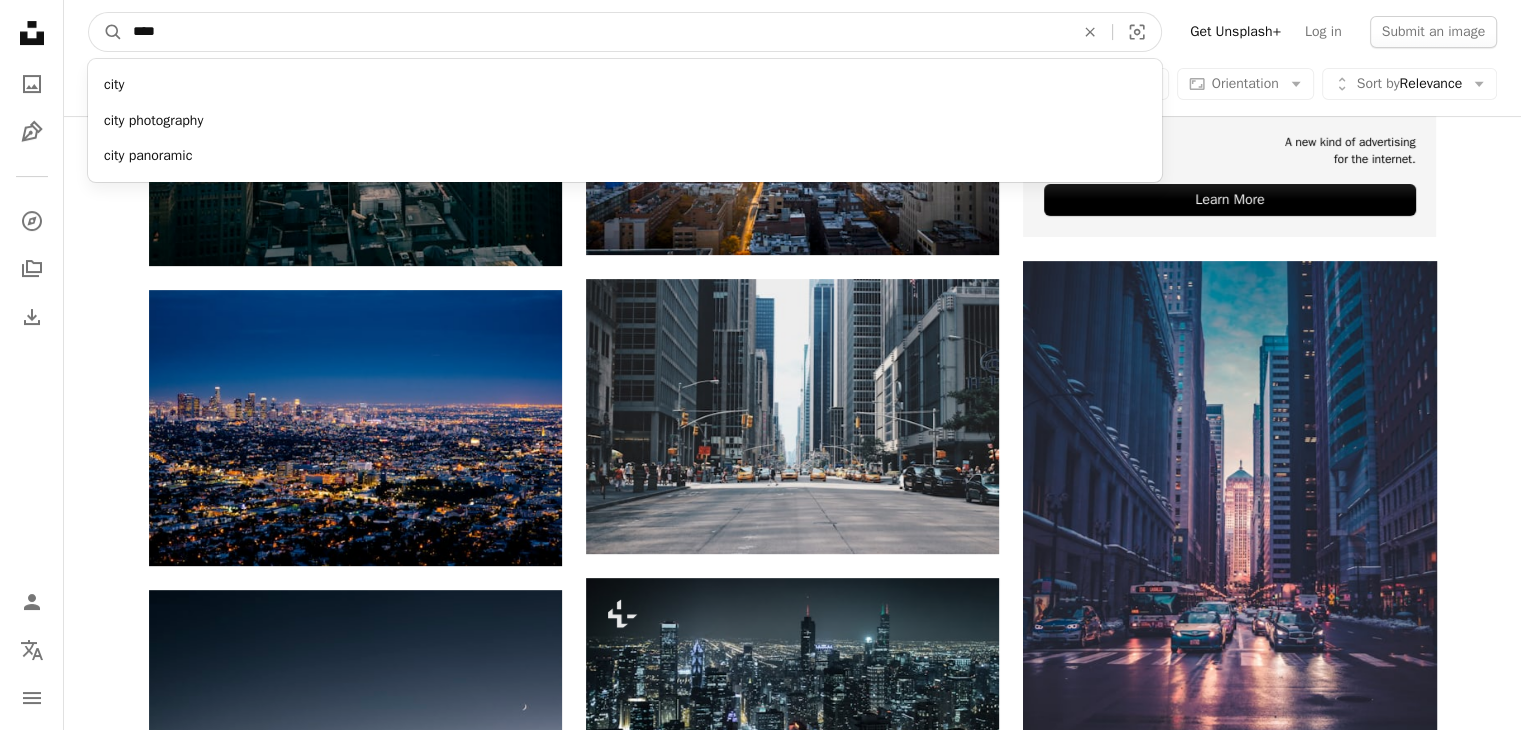 drag, startPoint x: 318, startPoint y: 44, endPoint x: 132, endPoint y: 13, distance: 188.56564 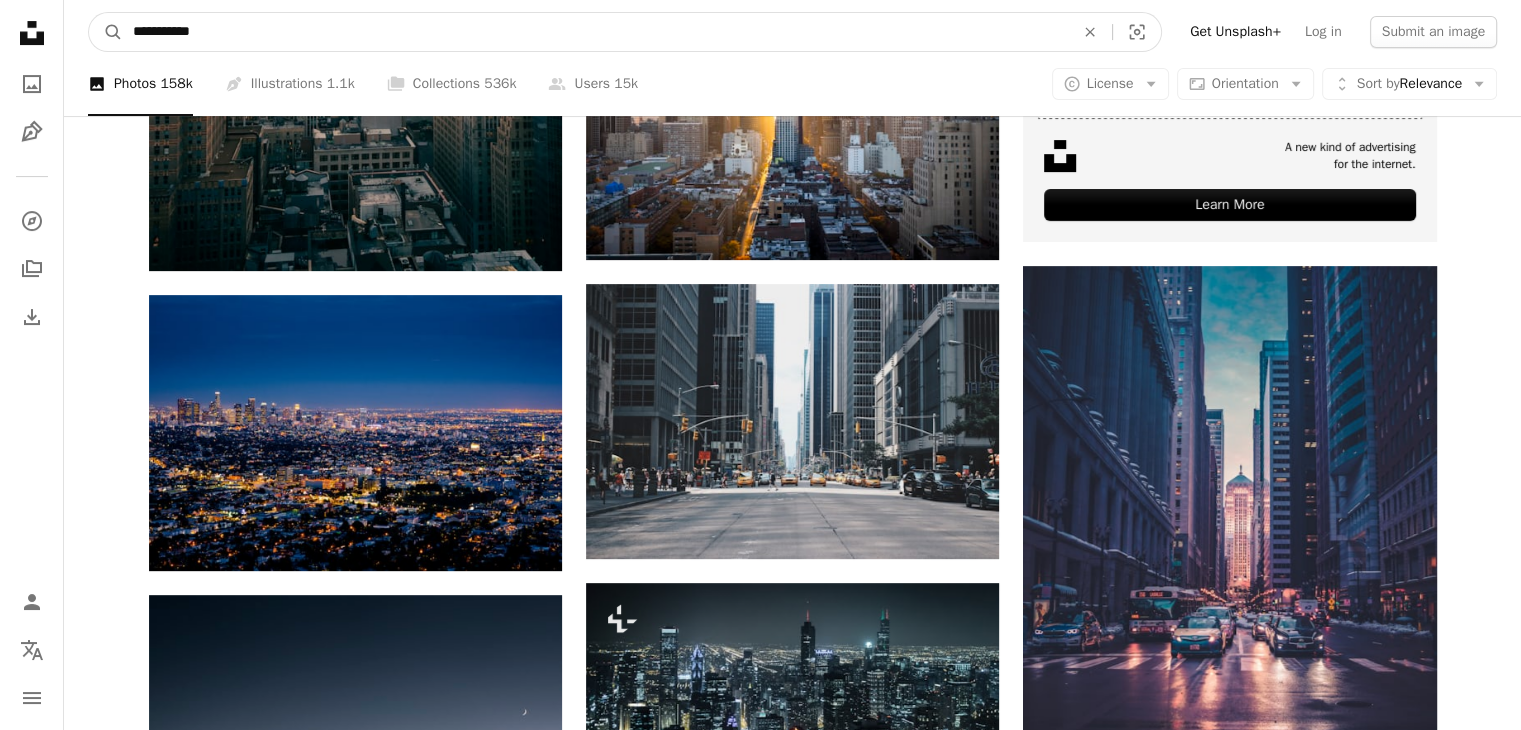 type on "**********" 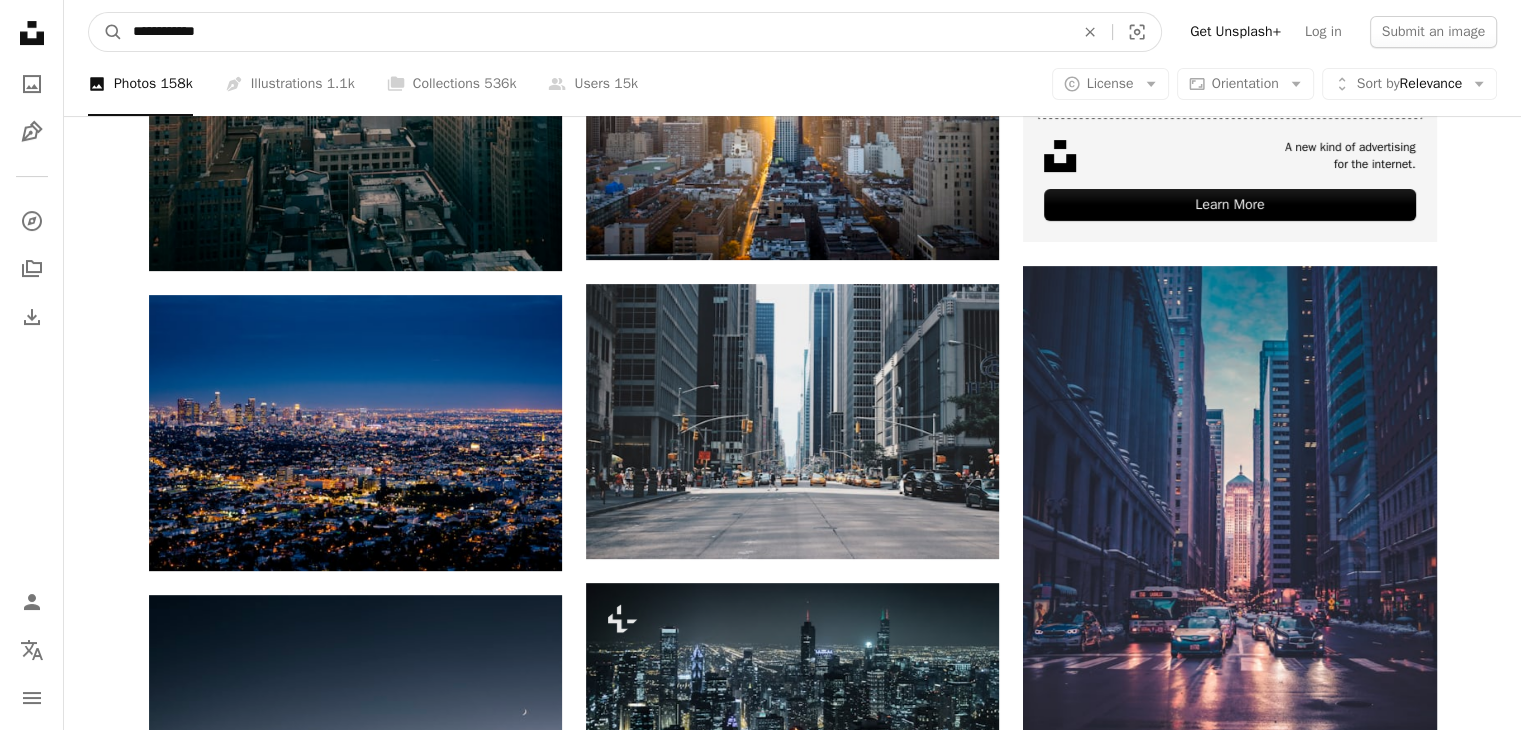 click on "A magnifying glass" at bounding box center [106, 32] 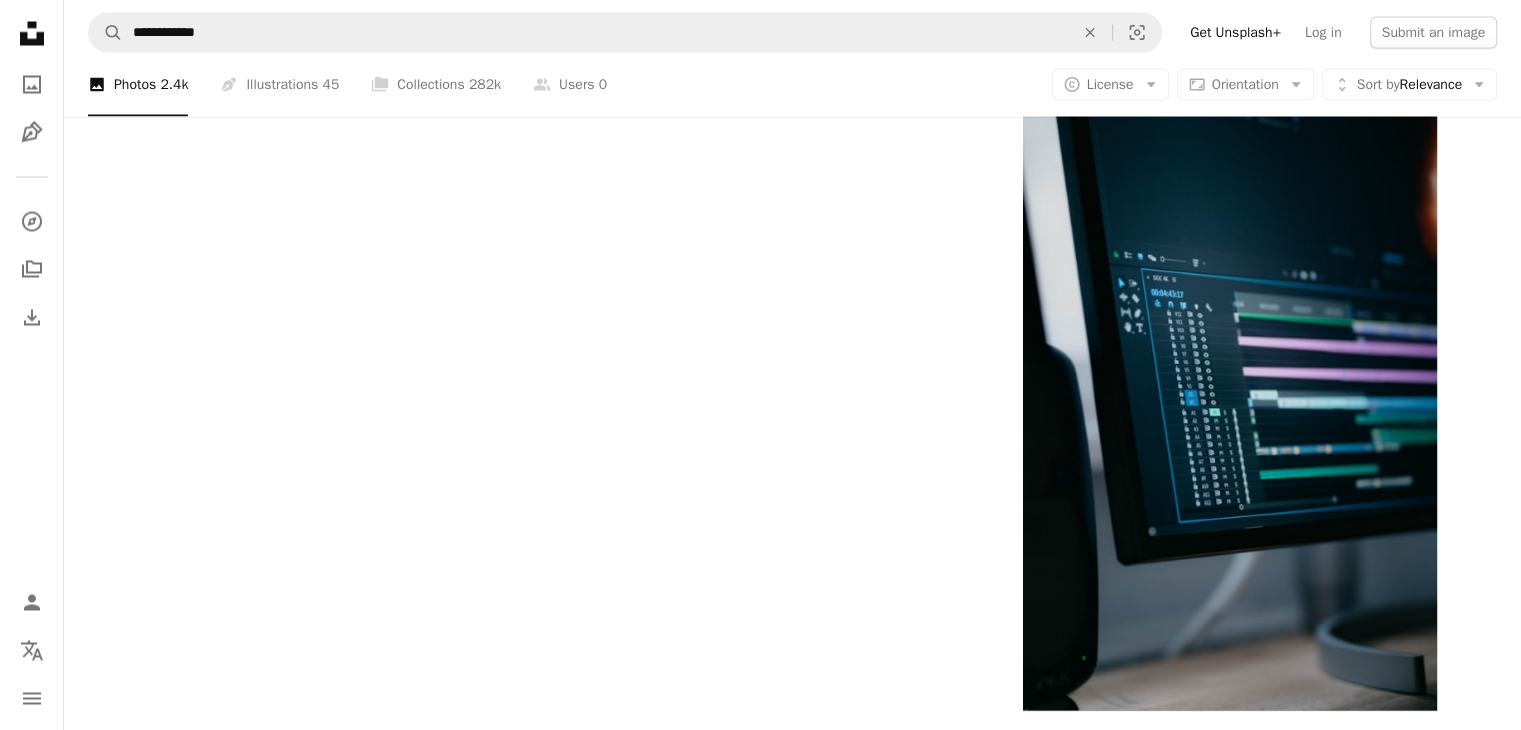 scroll, scrollTop: 3700, scrollLeft: 0, axis: vertical 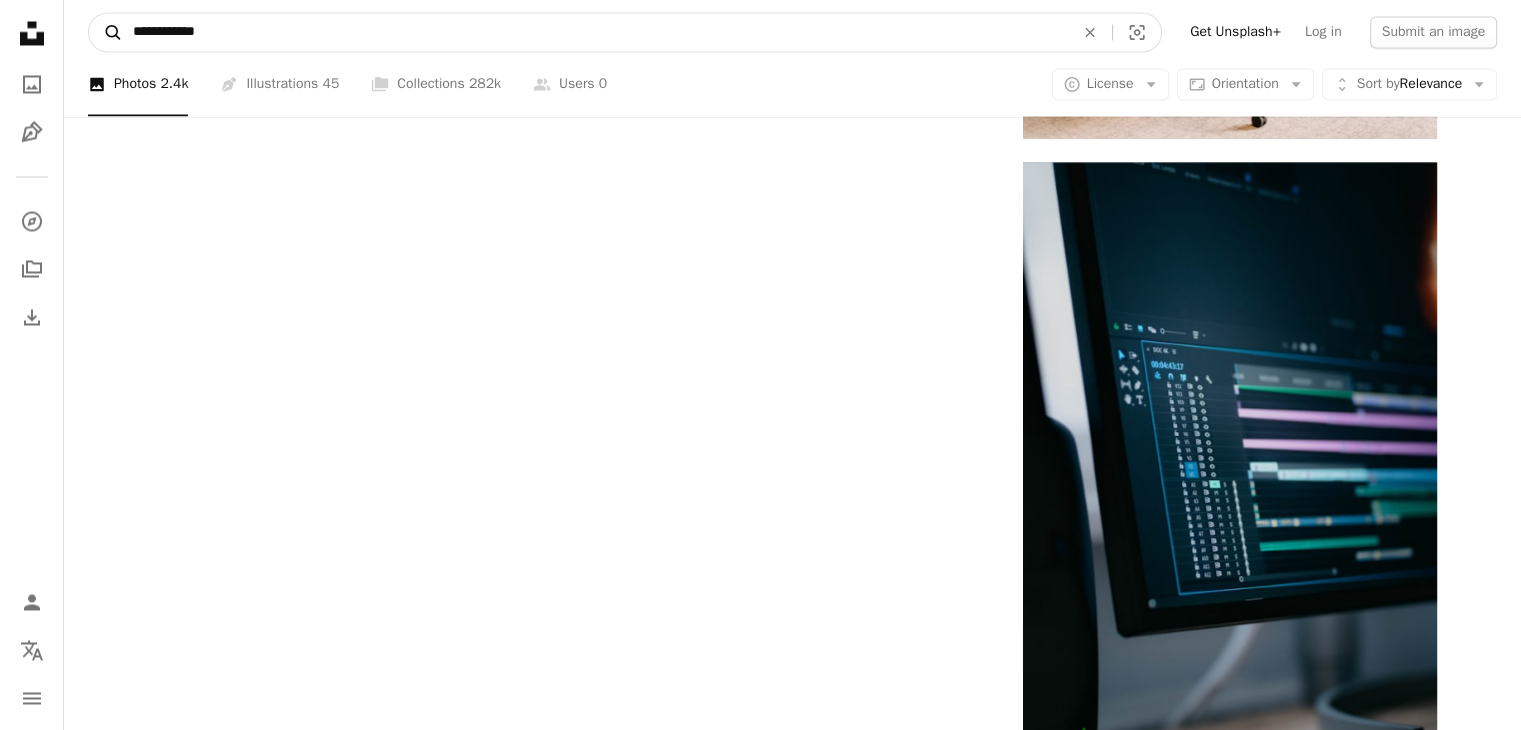 drag, startPoint x: 268, startPoint y: 45, endPoint x: 93, endPoint y: 20, distance: 176.7767 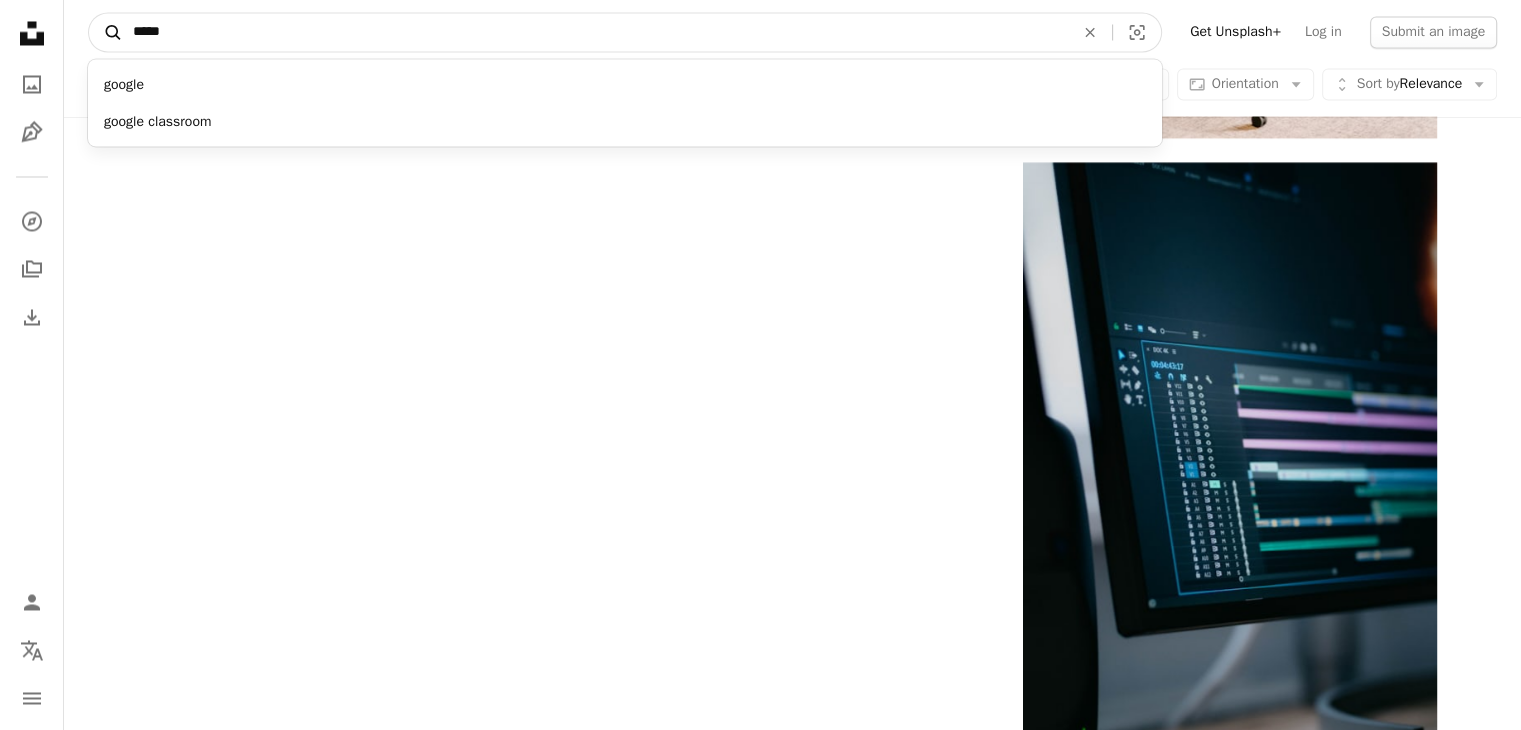 type on "******" 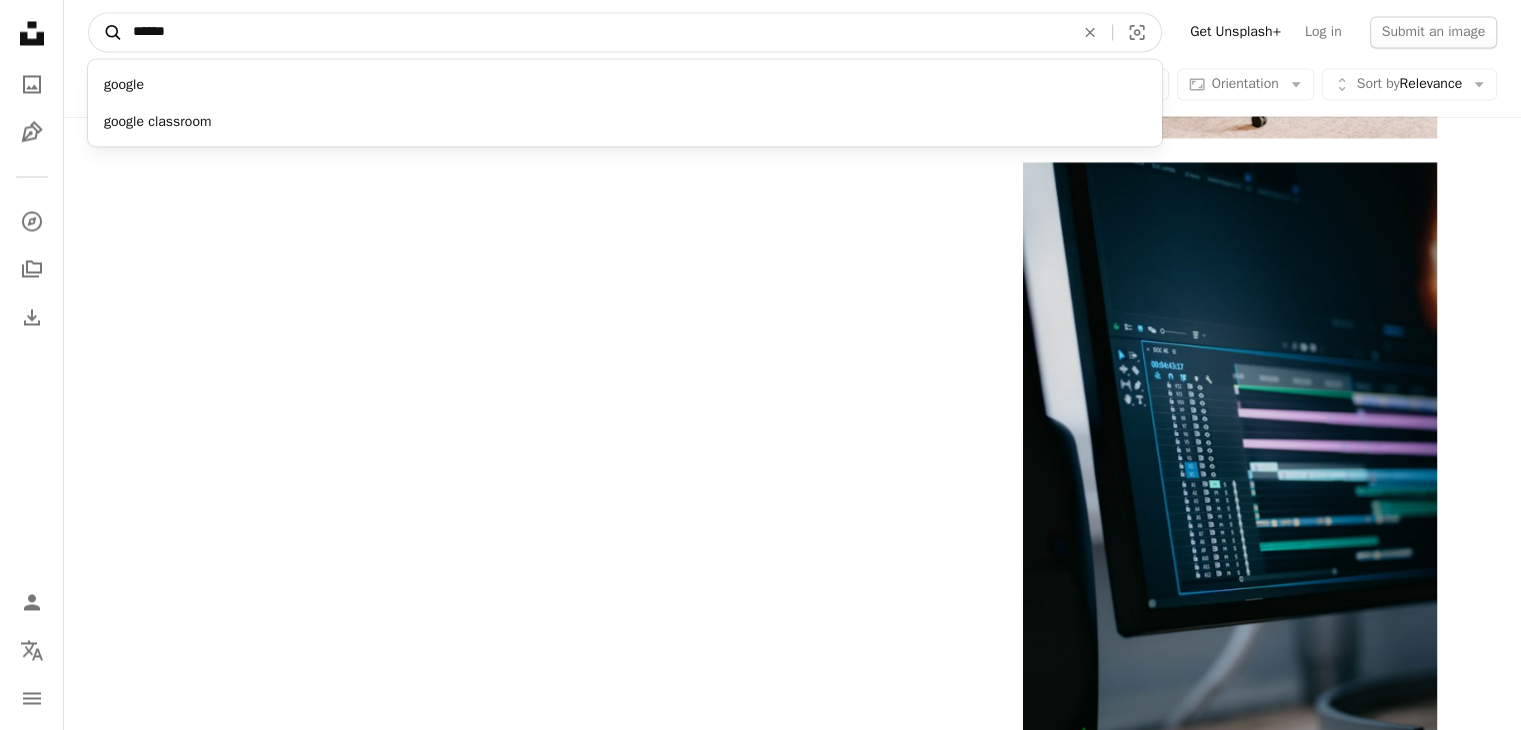 click on "A magnifying glass" at bounding box center [106, 32] 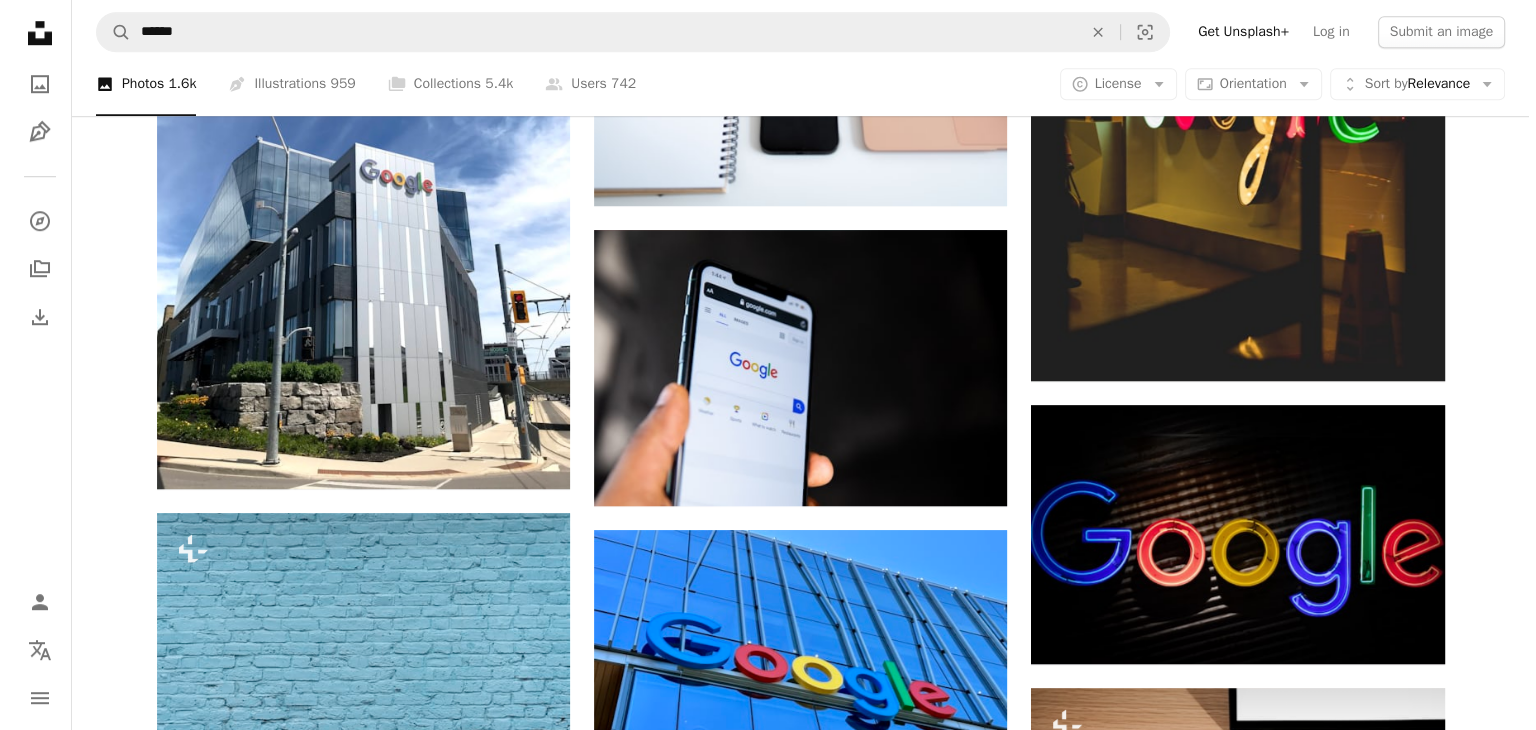 scroll, scrollTop: 1565, scrollLeft: 0, axis: vertical 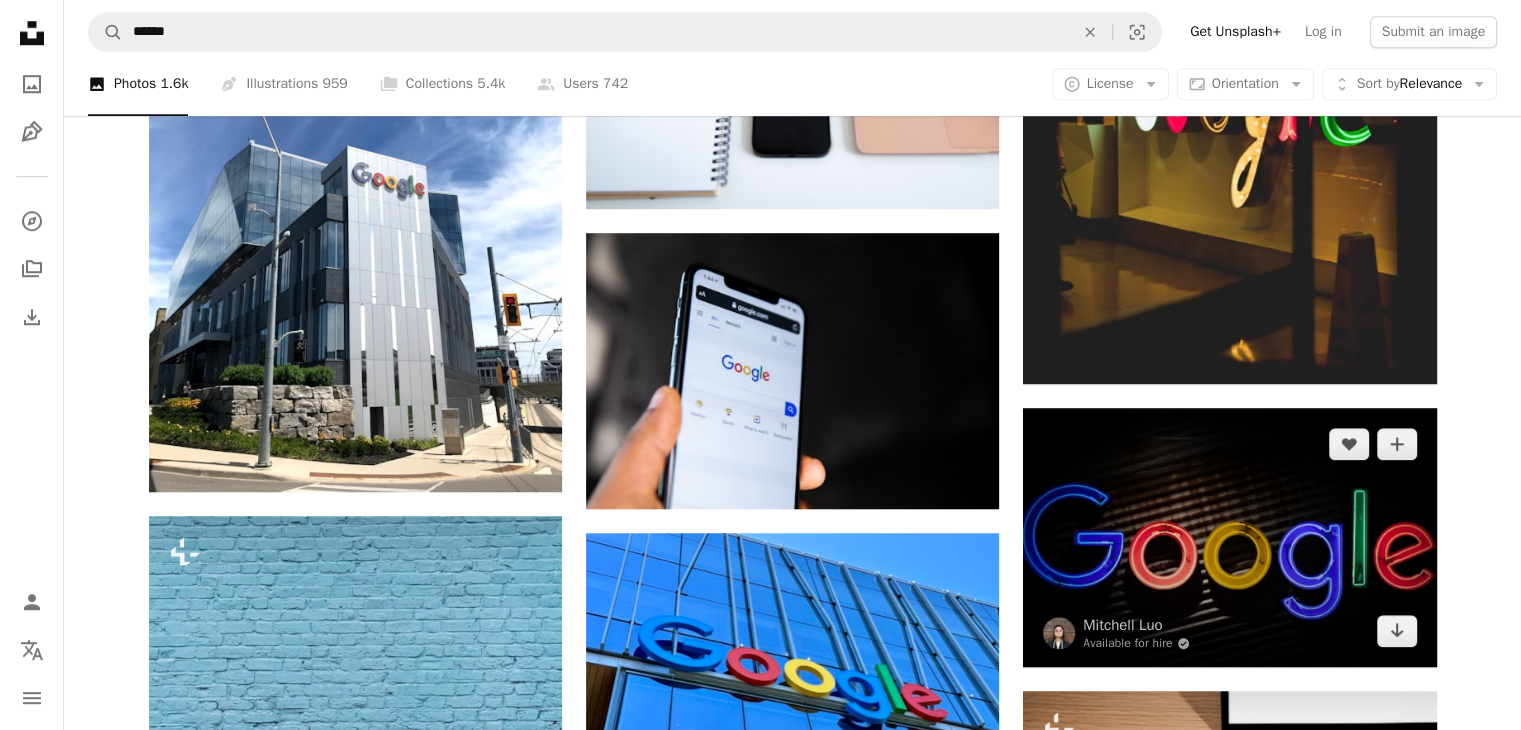 click at bounding box center [1229, 537] 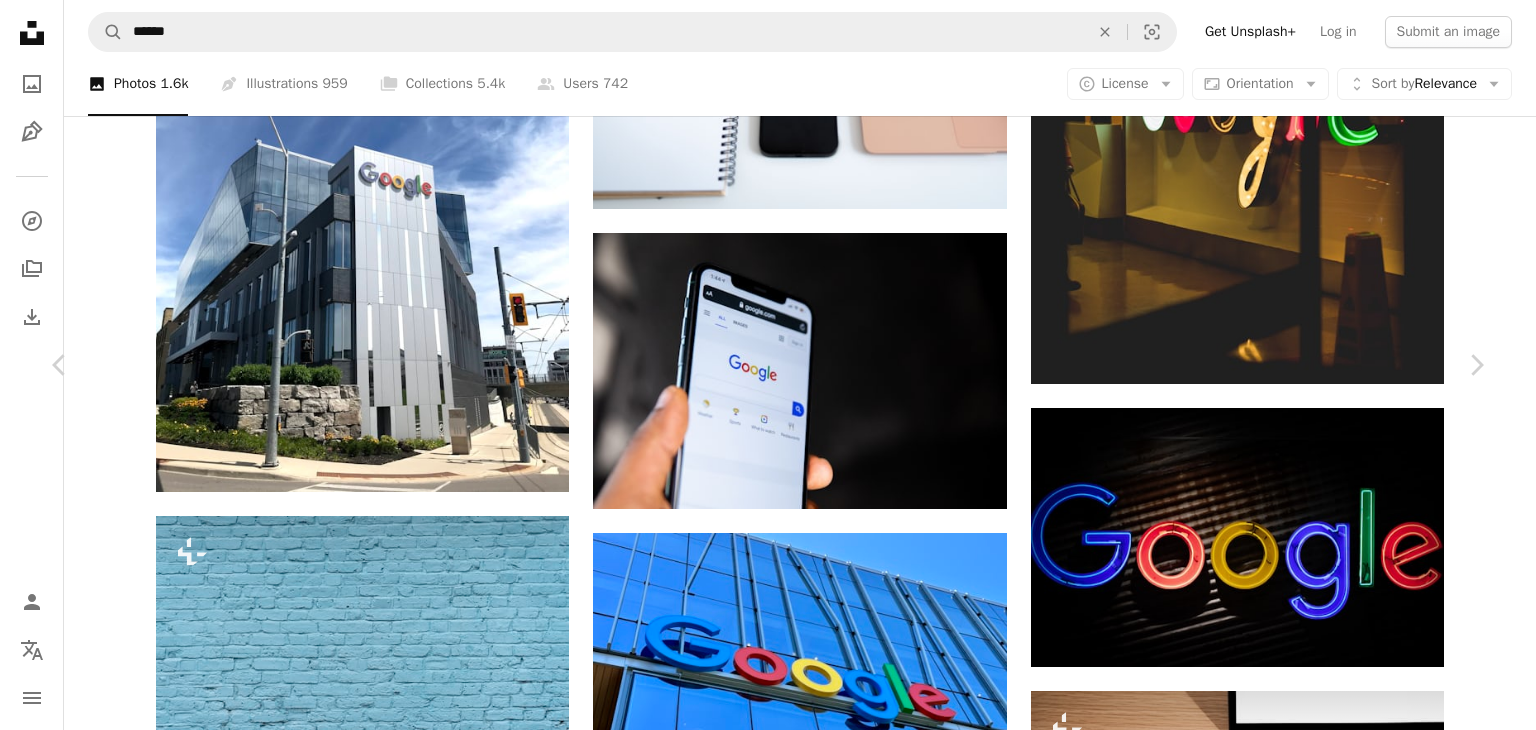 scroll, scrollTop: 3300, scrollLeft: 0, axis: vertical 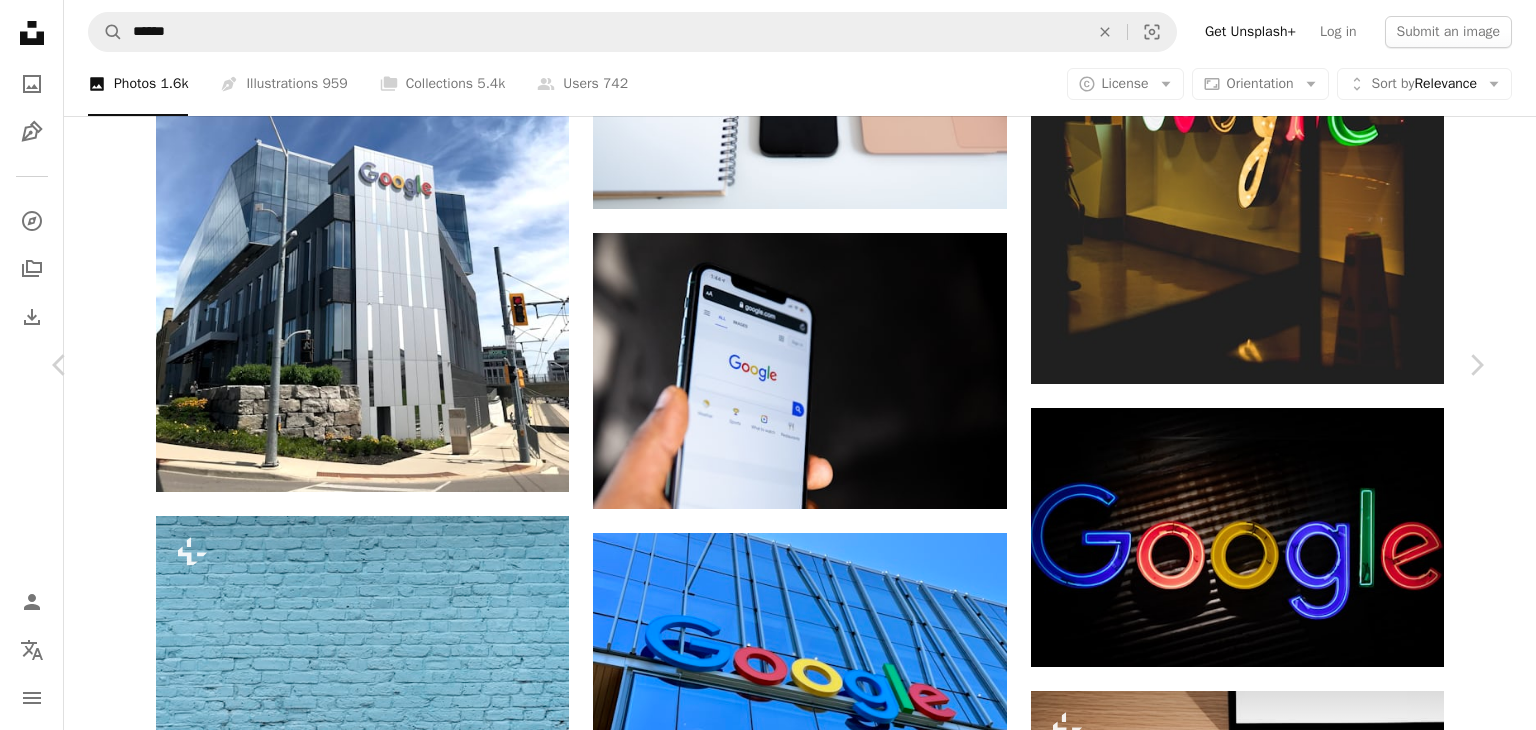 click at bounding box center [1179, 2925] 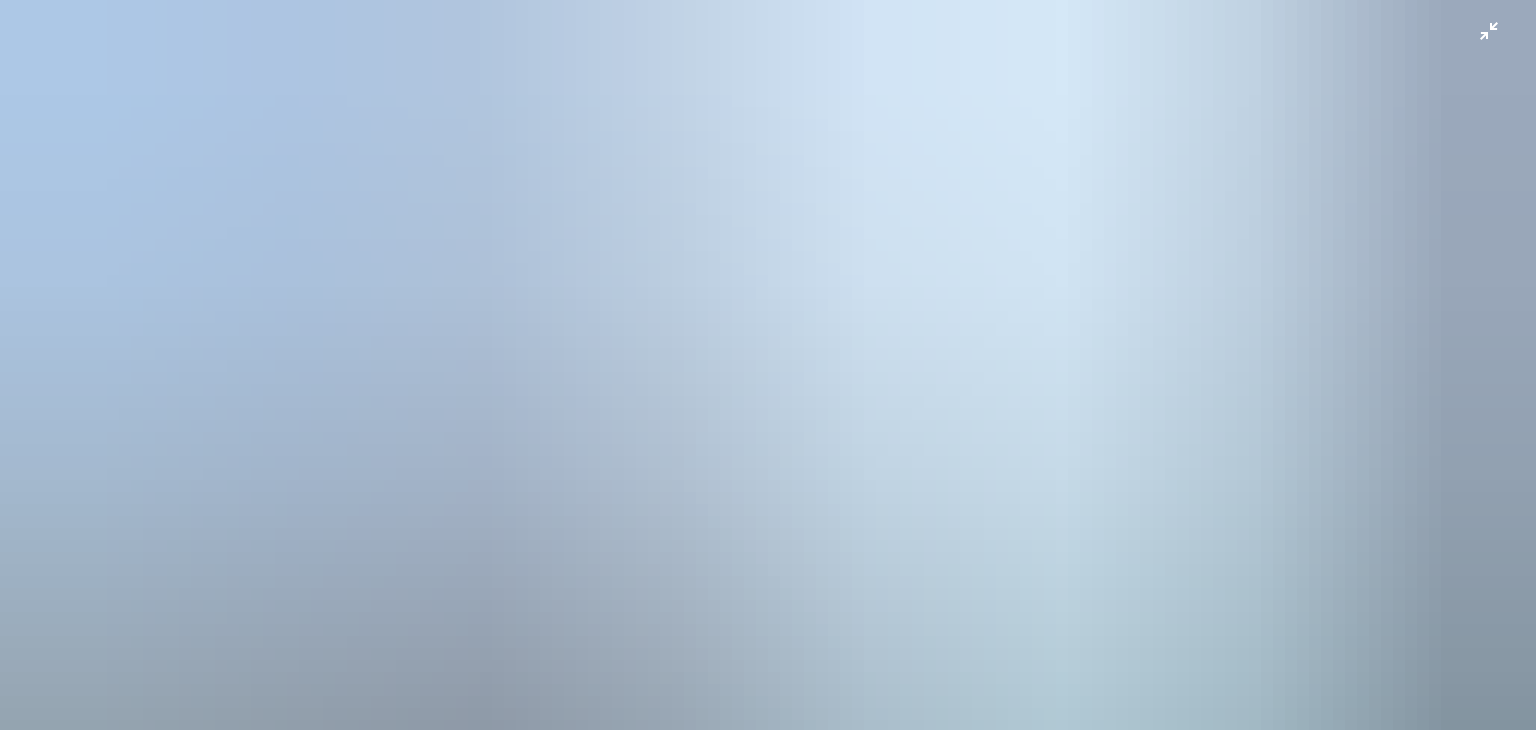 scroll, scrollTop: 0, scrollLeft: 0, axis: both 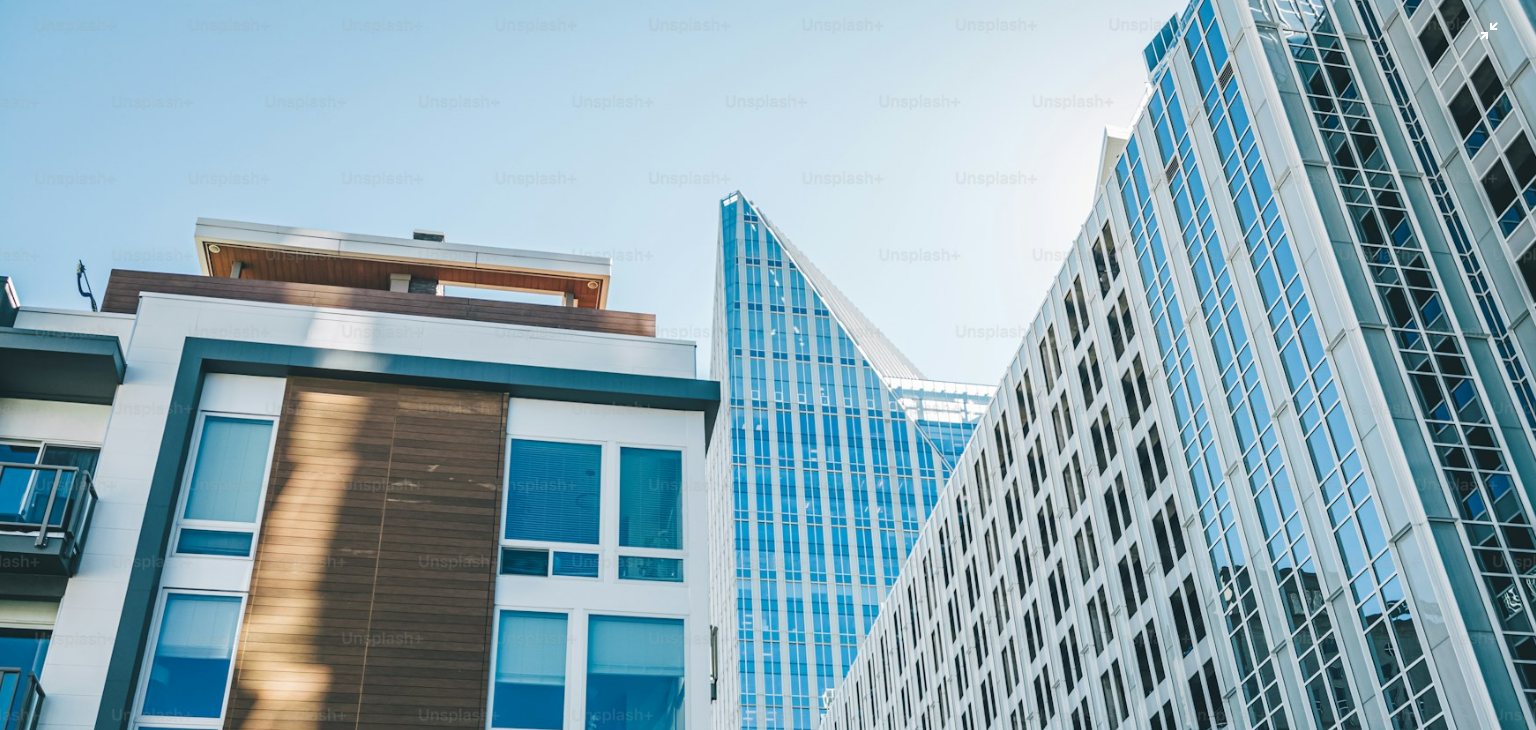 click at bounding box center [768, 511] 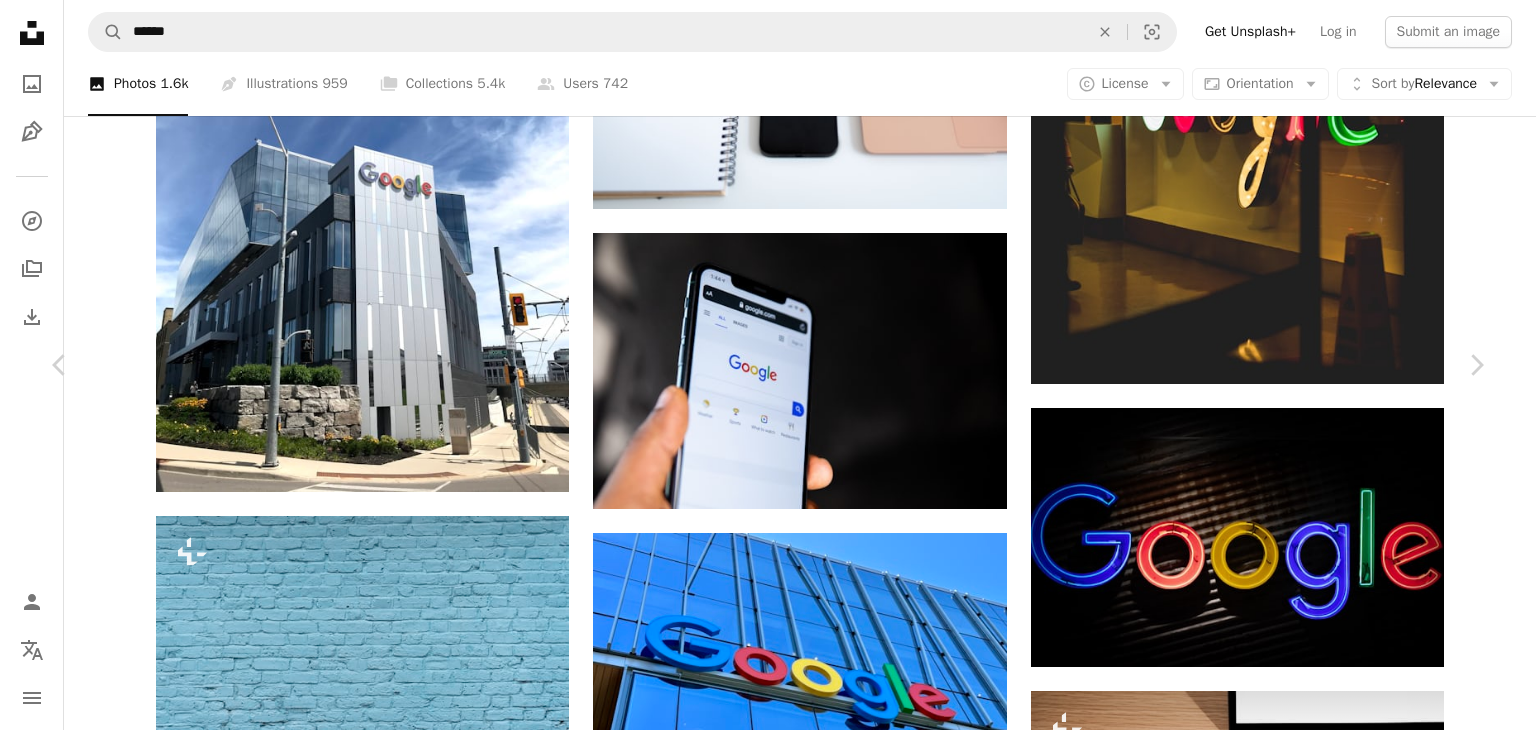 scroll, scrollTop: 7344, scrollLeft: 0, axis: vertical 